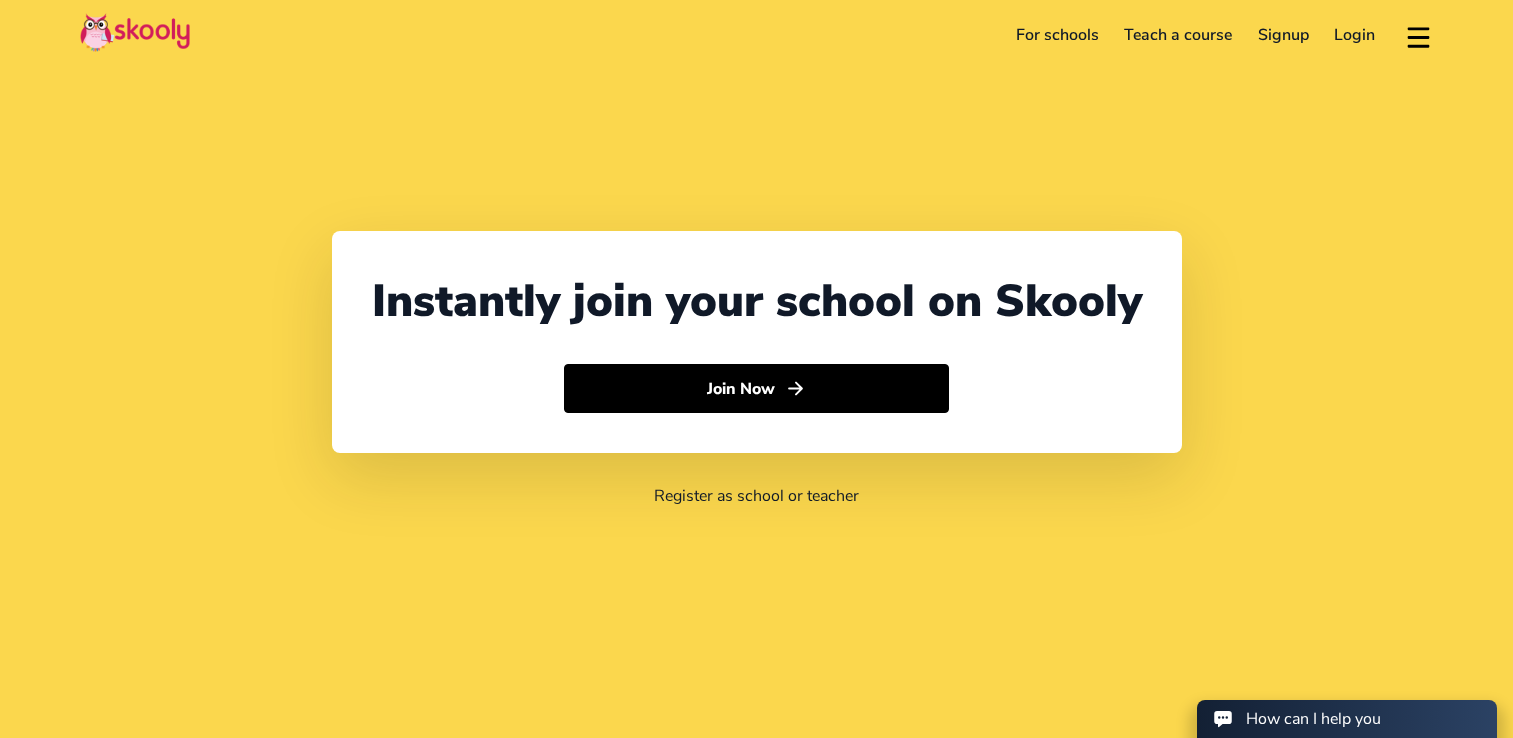 scroll, scrollTop: 0, scrollLeft: 0, axis: both 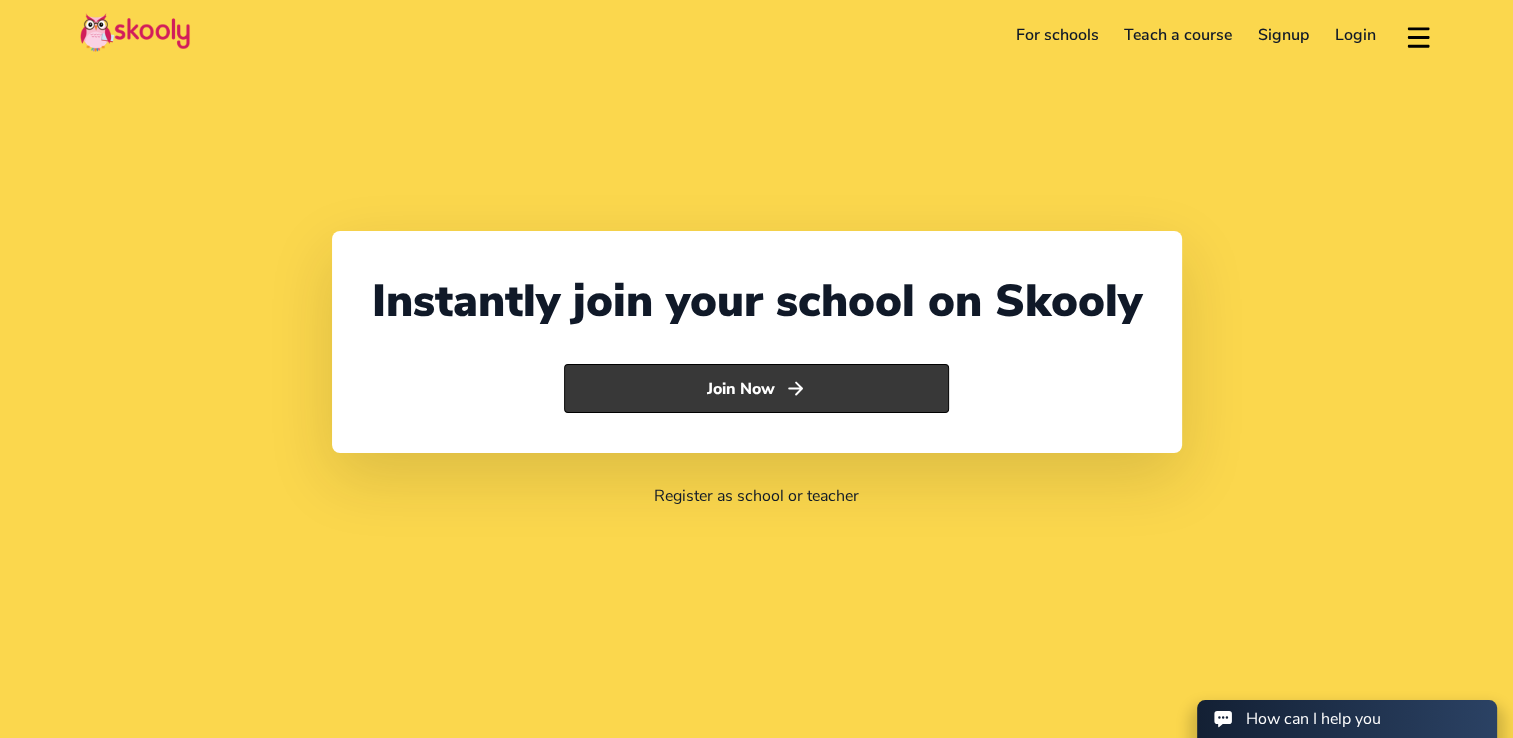 select on "27" 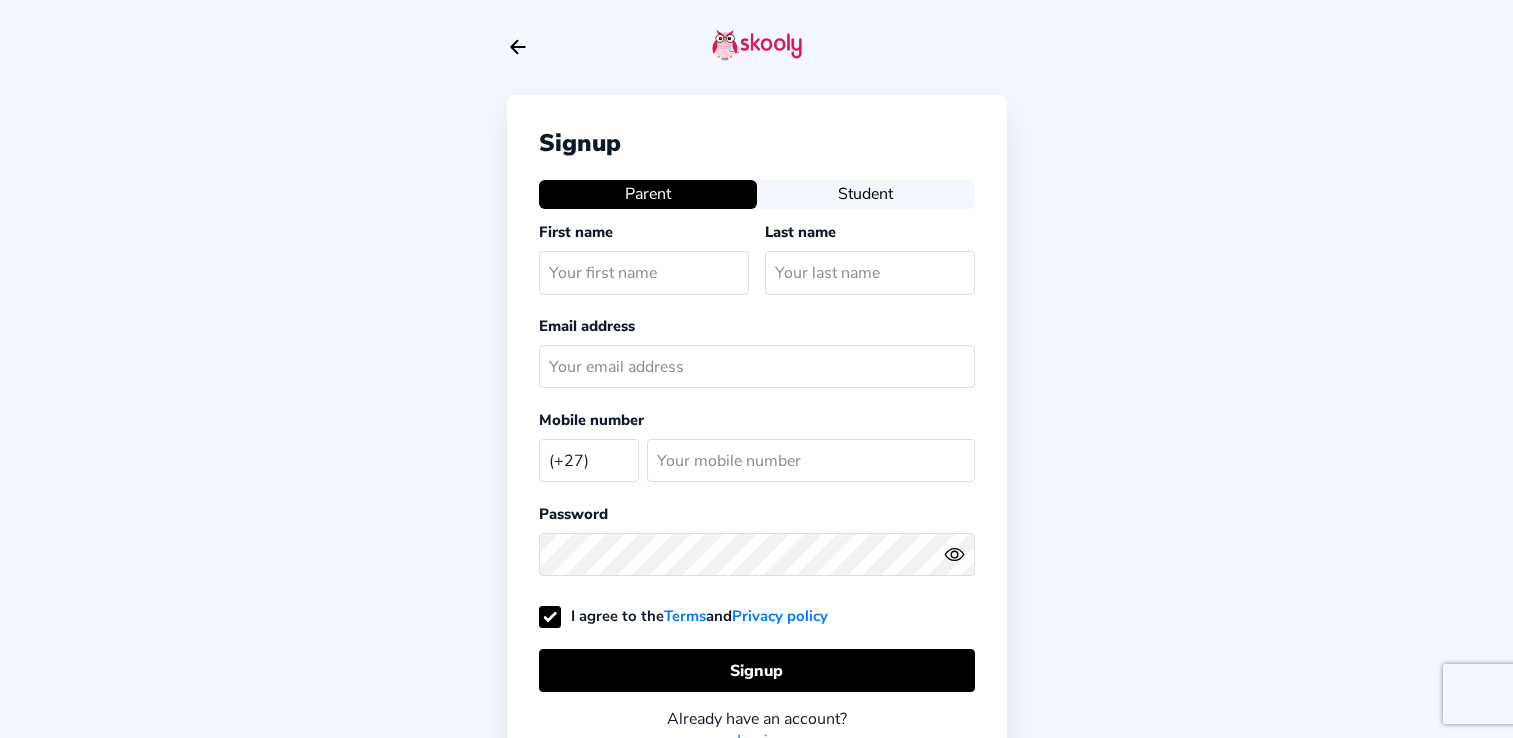 select on "ZA" 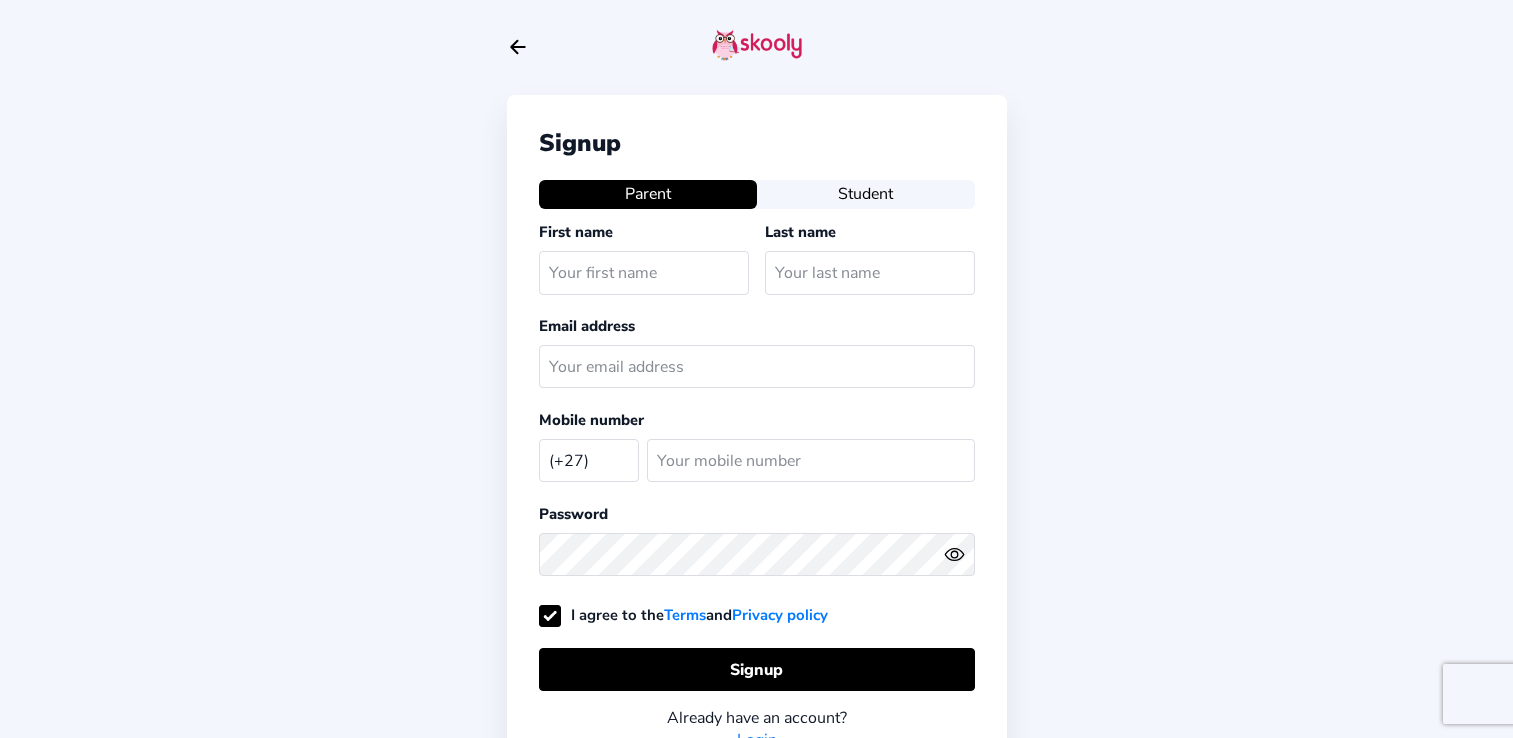 scroll, scrollTop: 0, scrollLeft: 0, axis: both 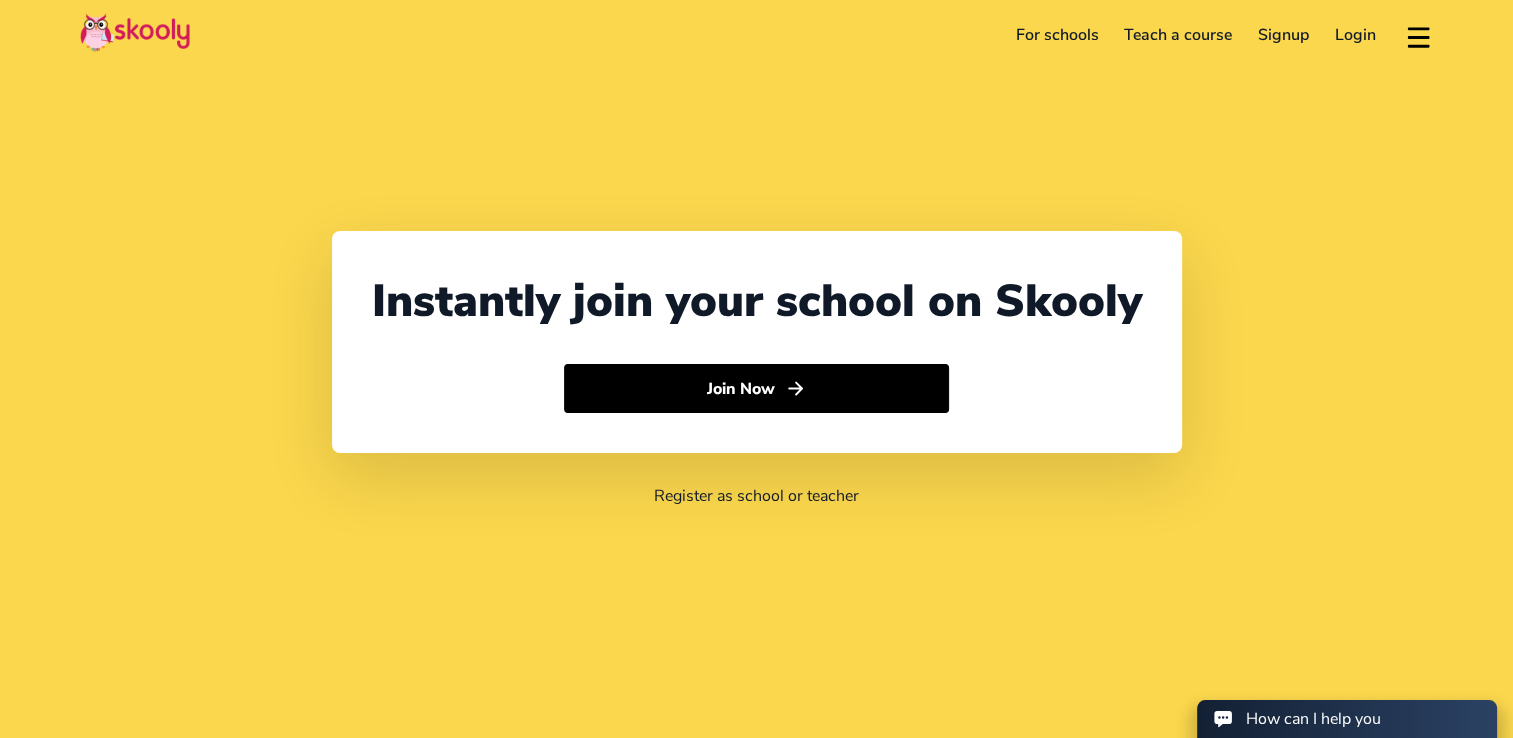 select on "27" 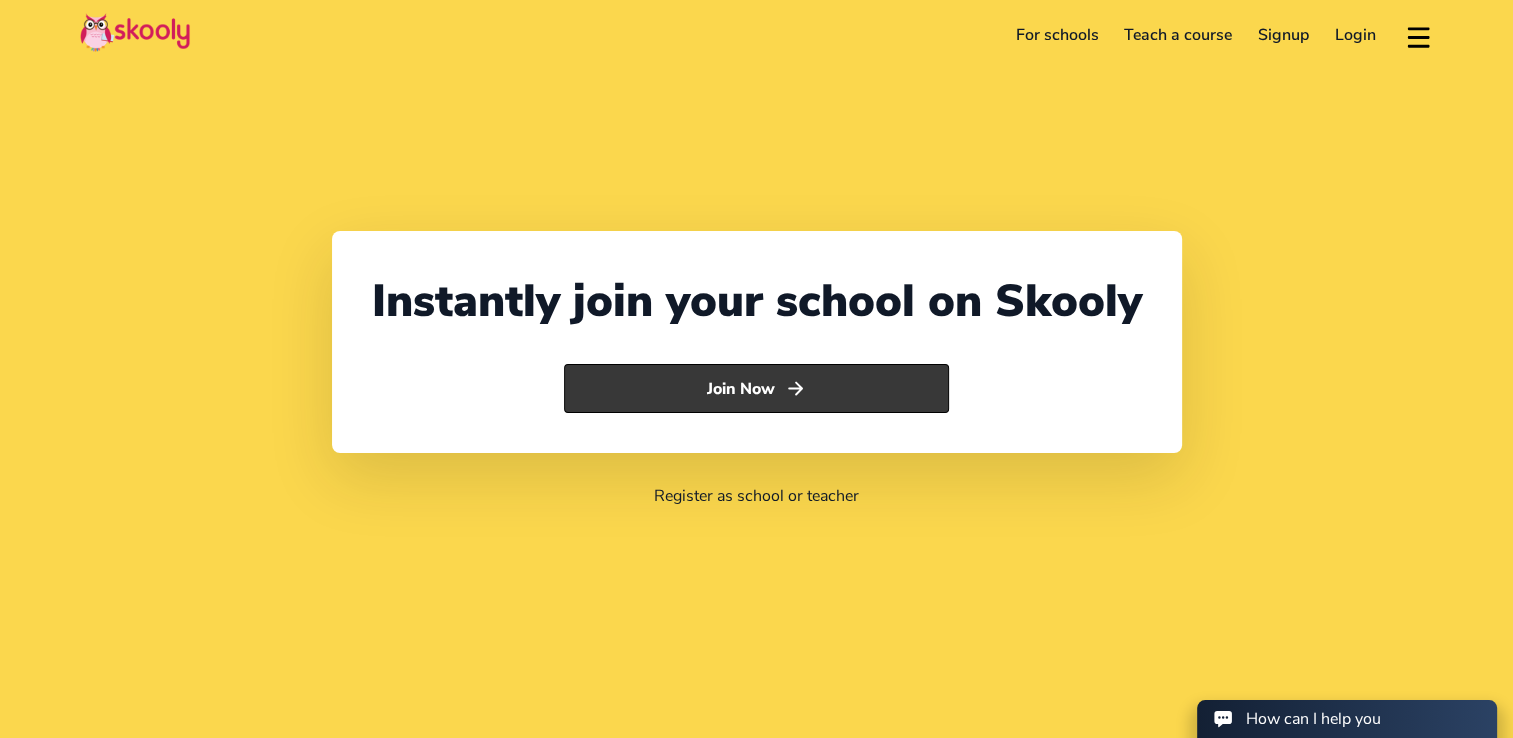 click on "Join Now" 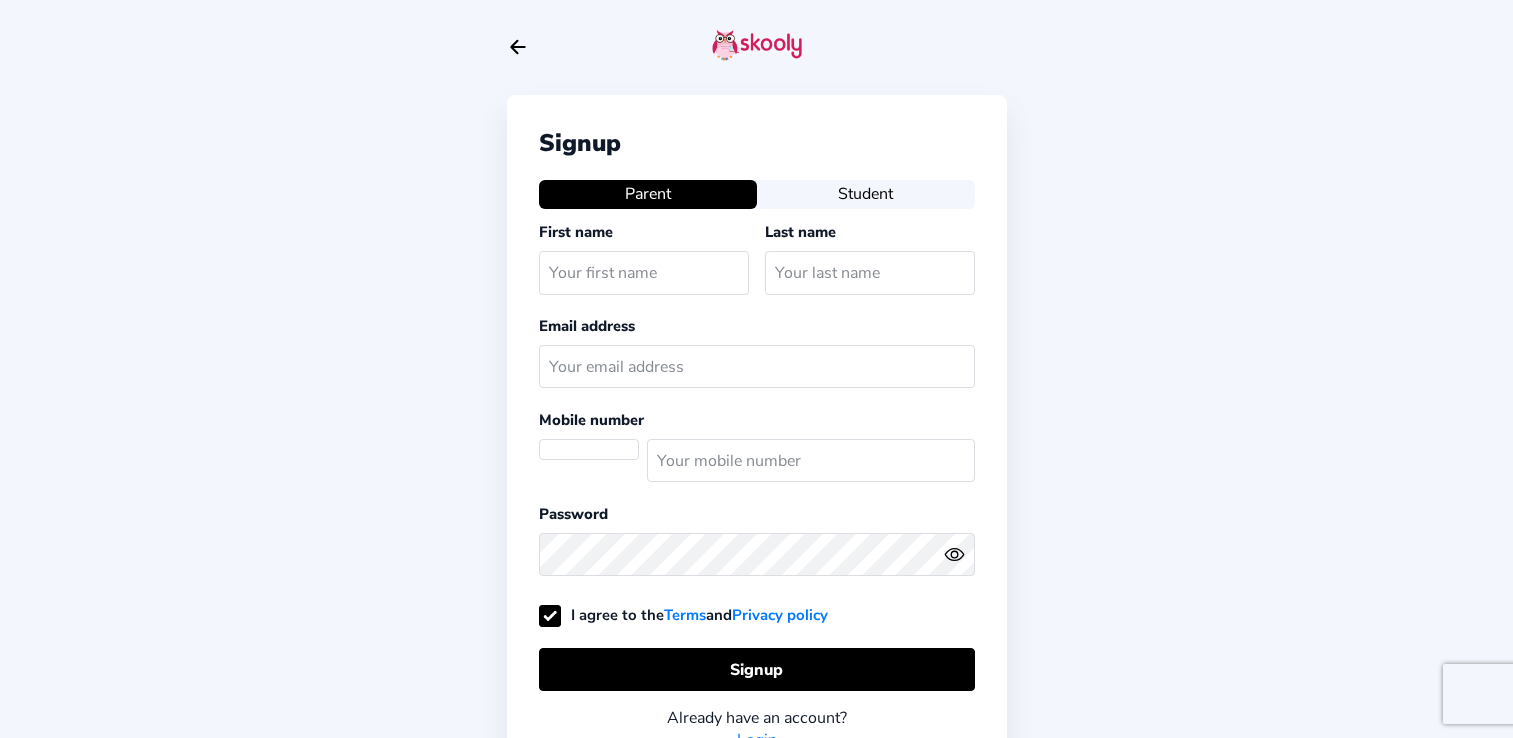 scroll, scrollTop: 0, scrollLeft: 0, axis: both 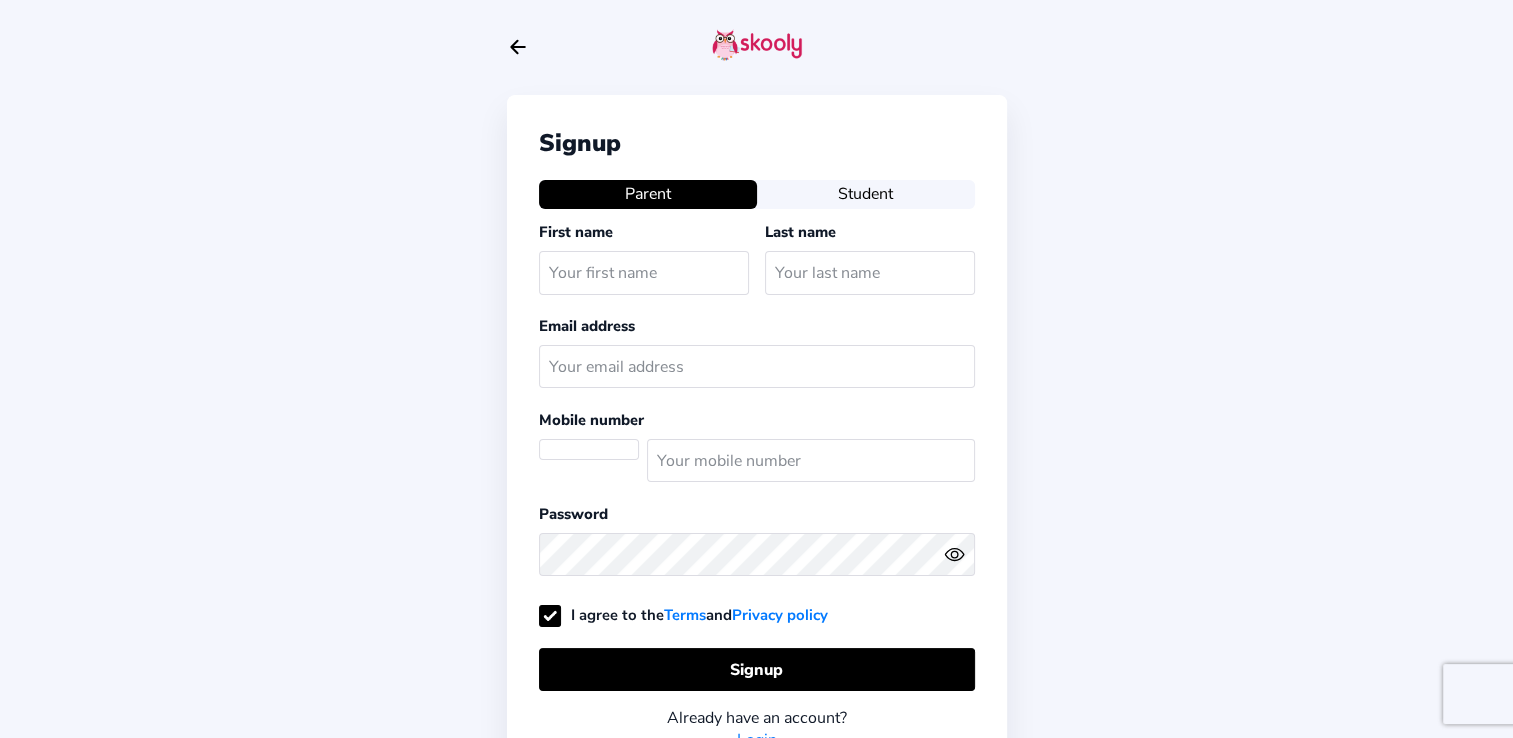 select on "ZA" 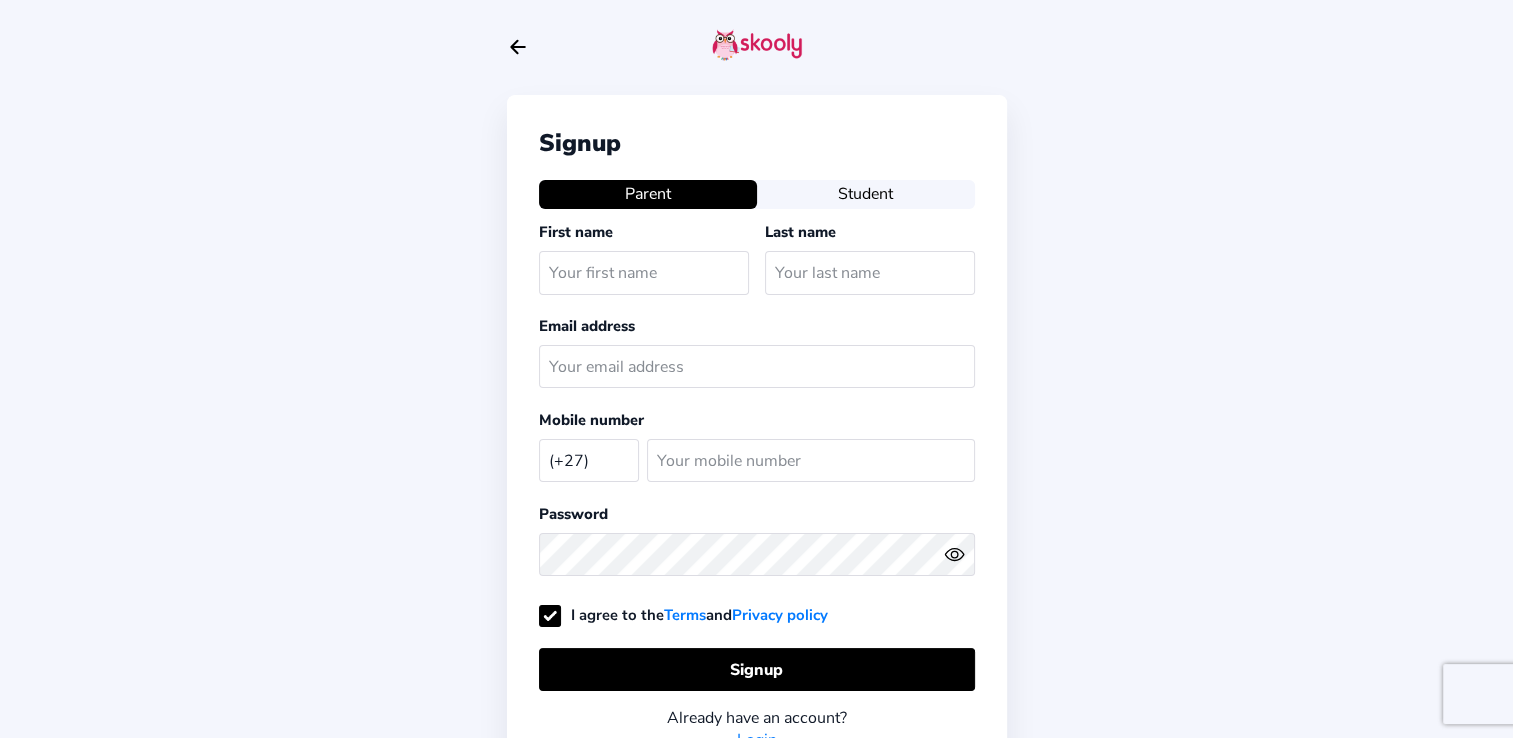 click 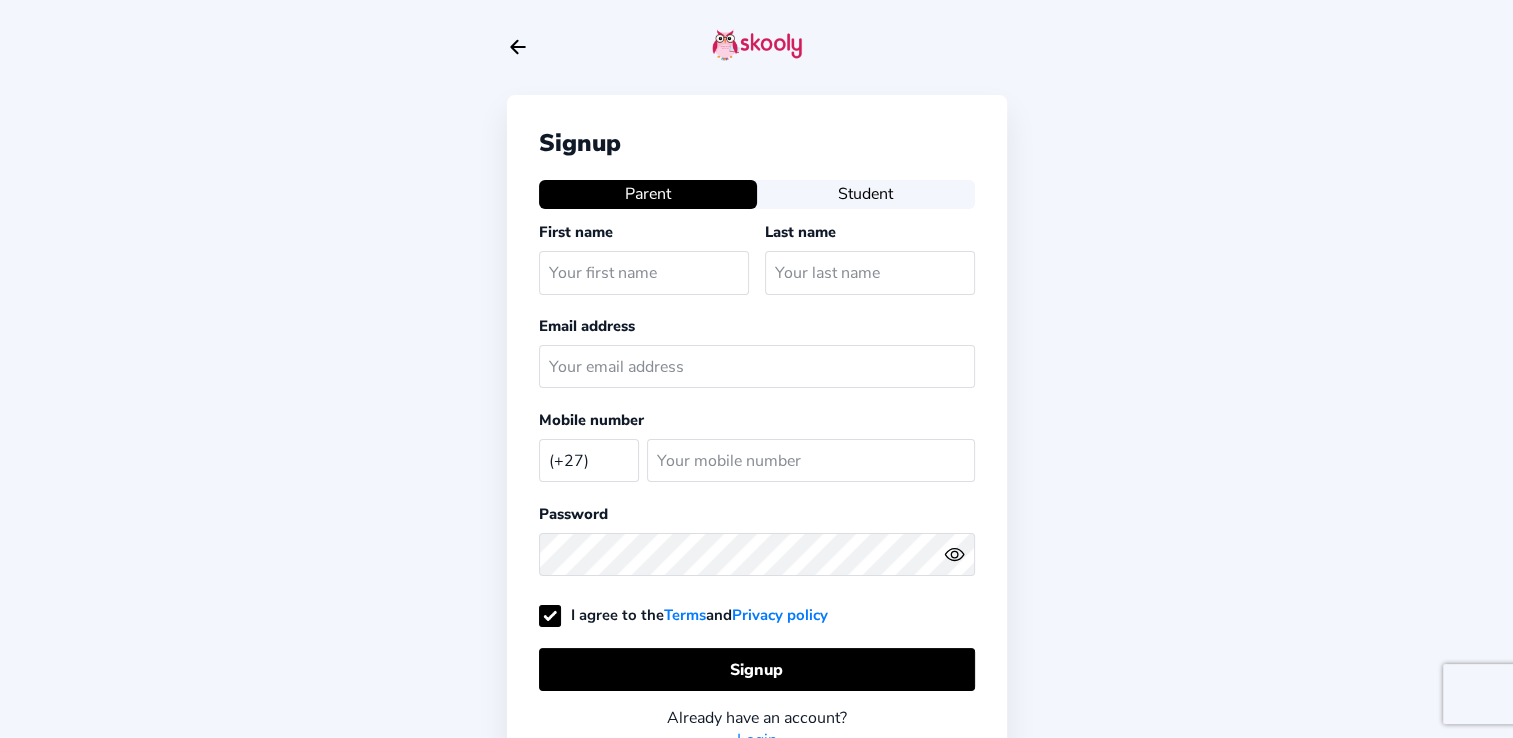 type on "RICHARD MATSIMELA" 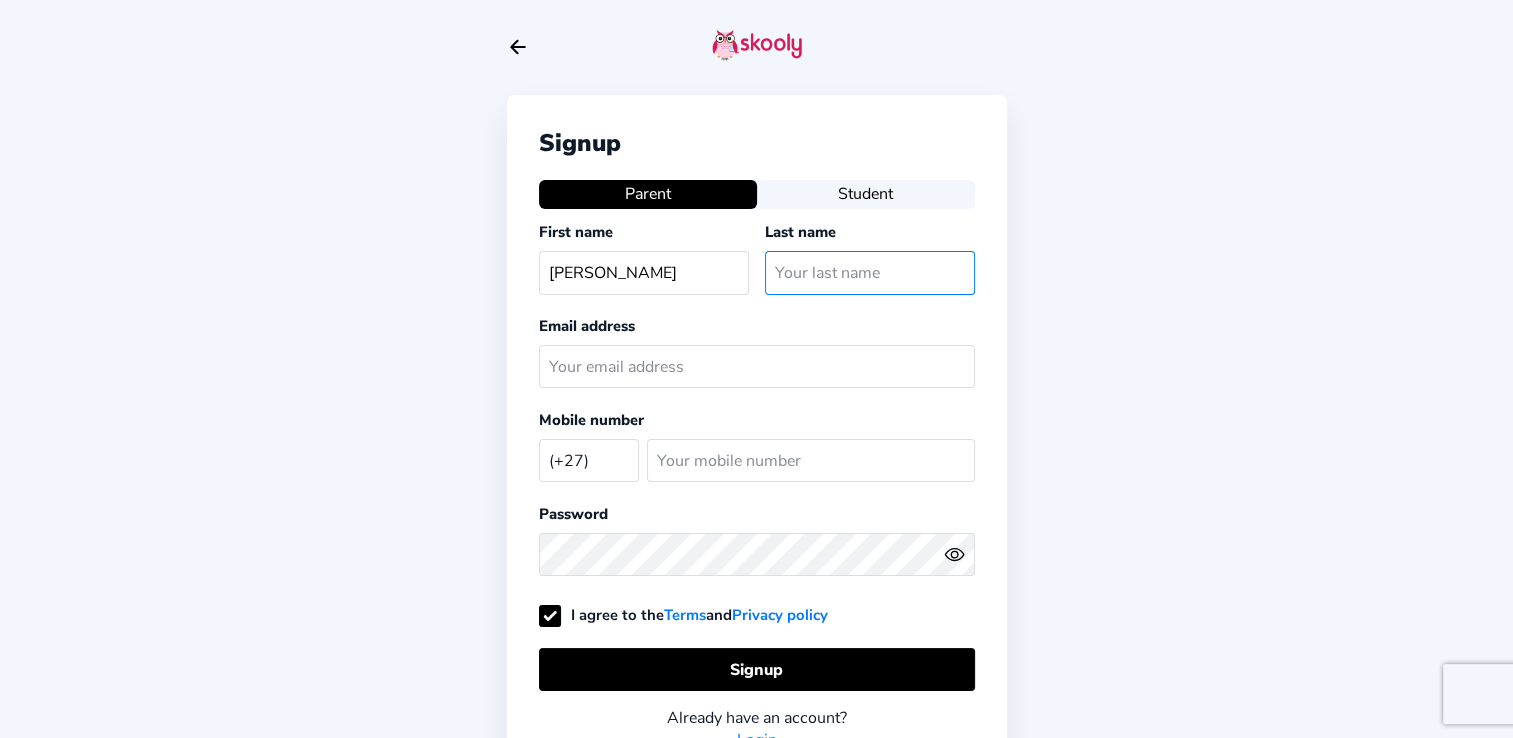 type on "LEKGAU" 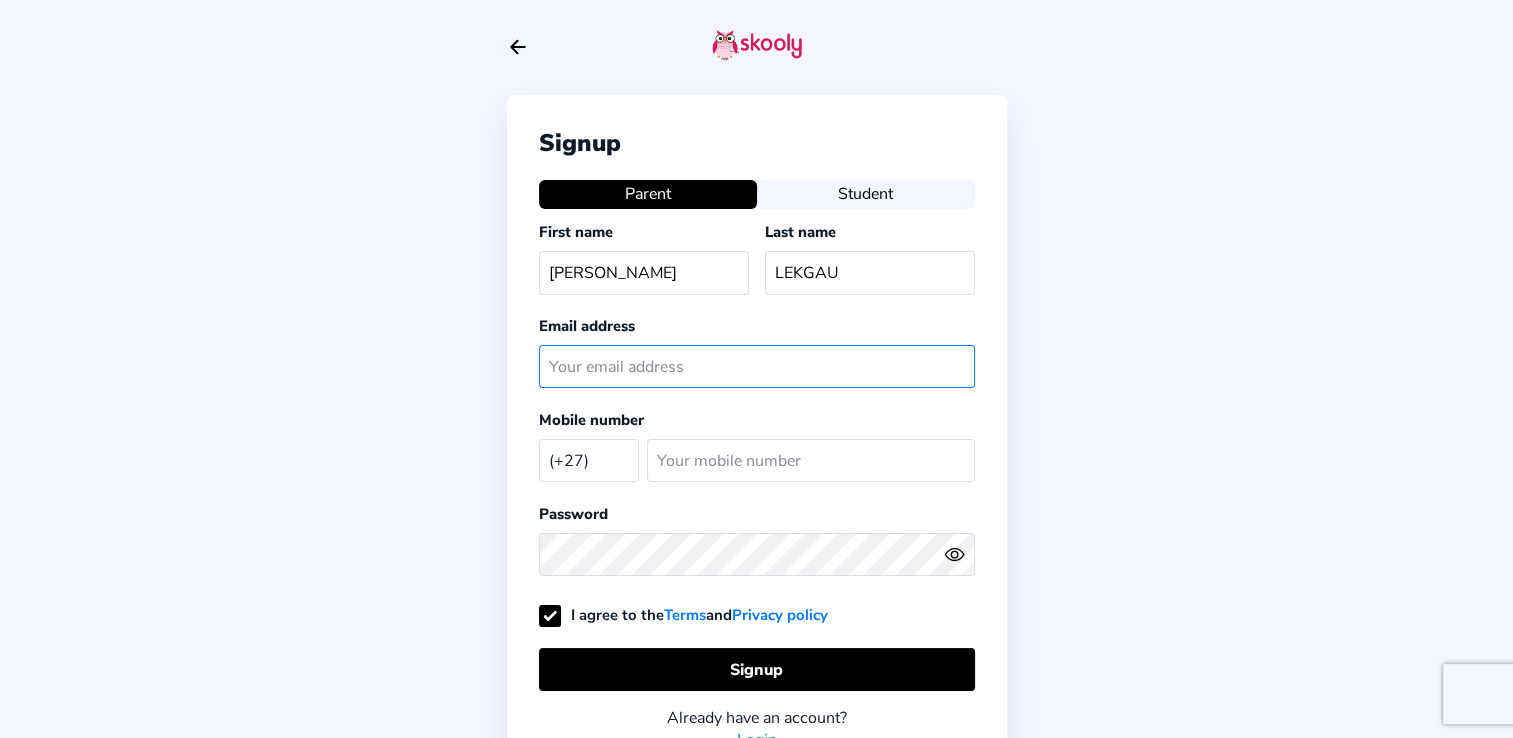 type on "rlekgau@gmail.com" 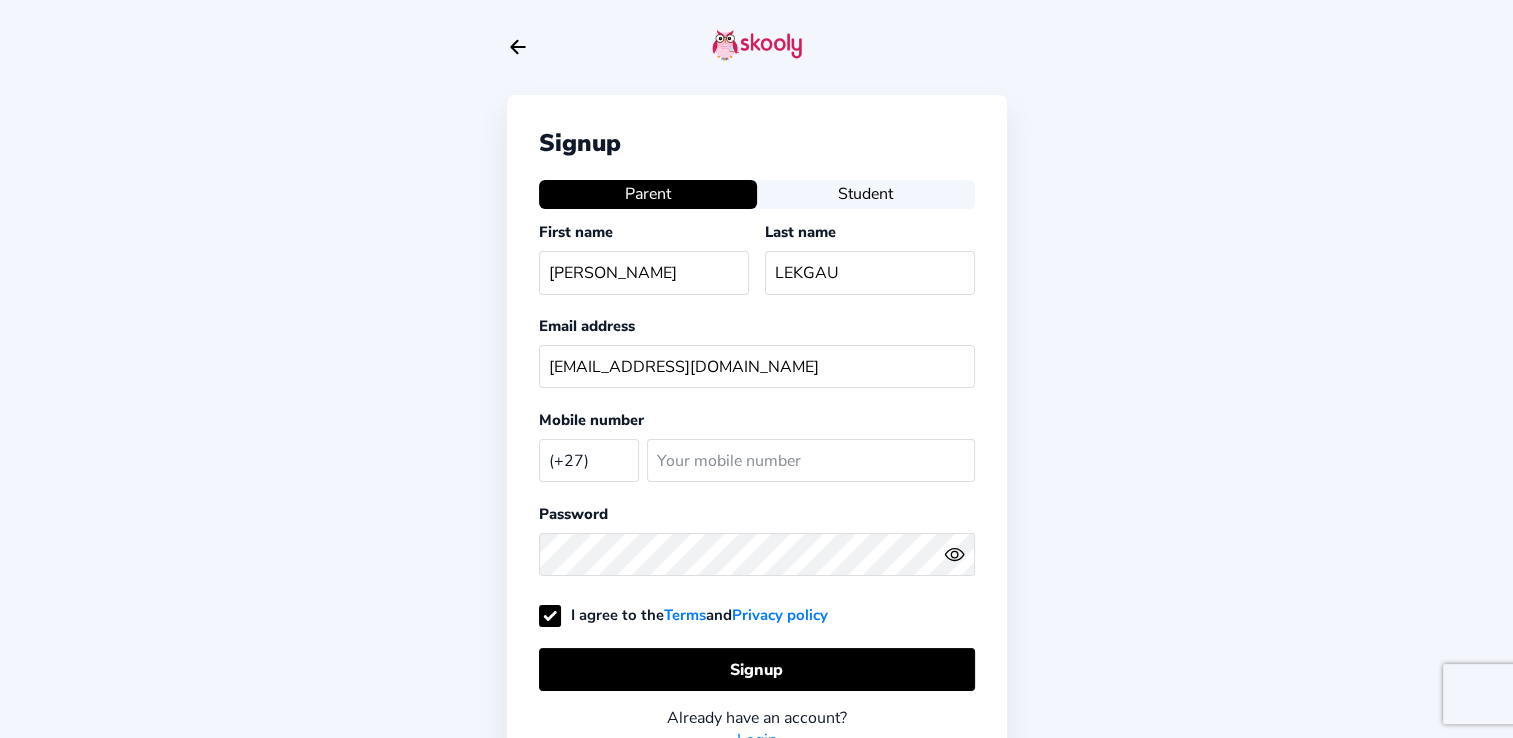 type on "725671806" 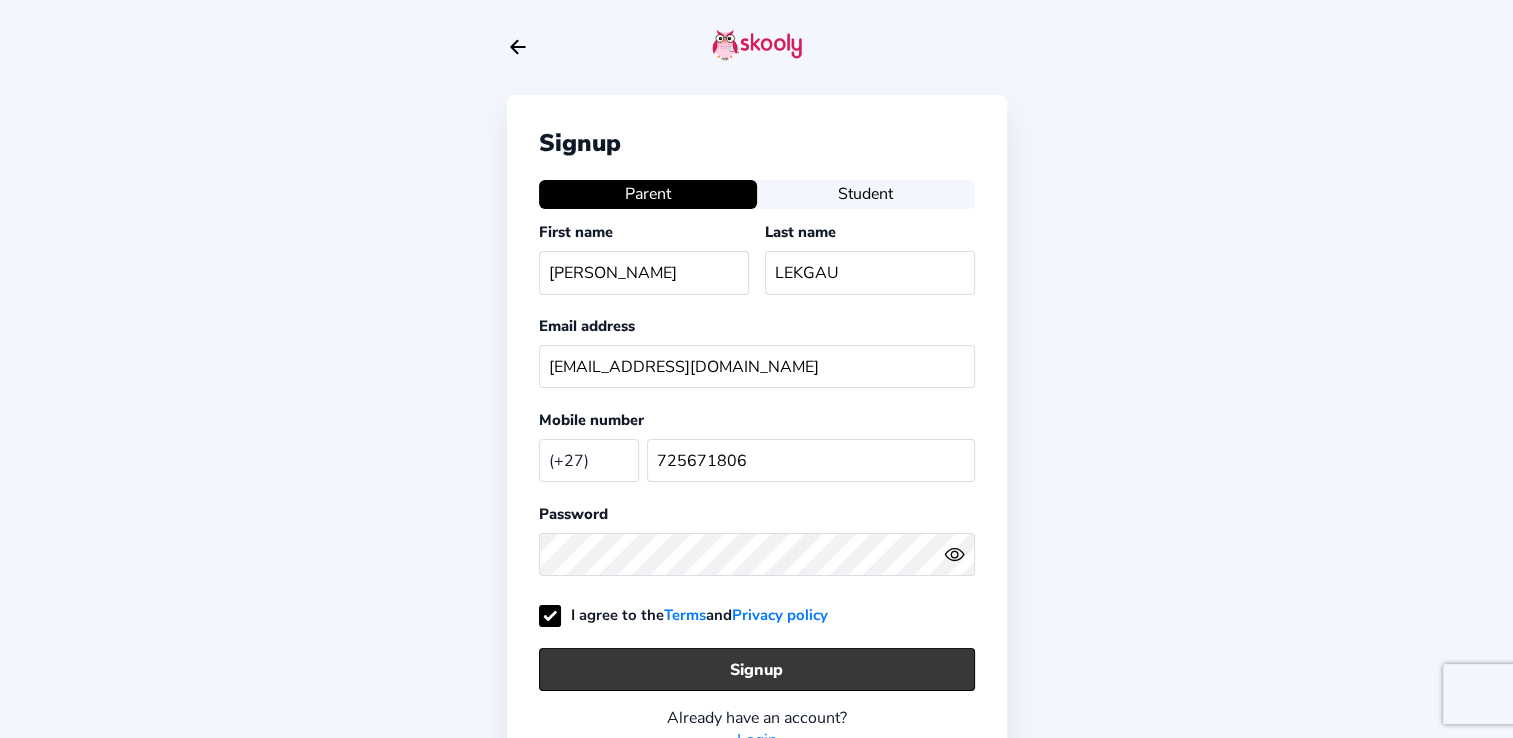 click on "Signup" 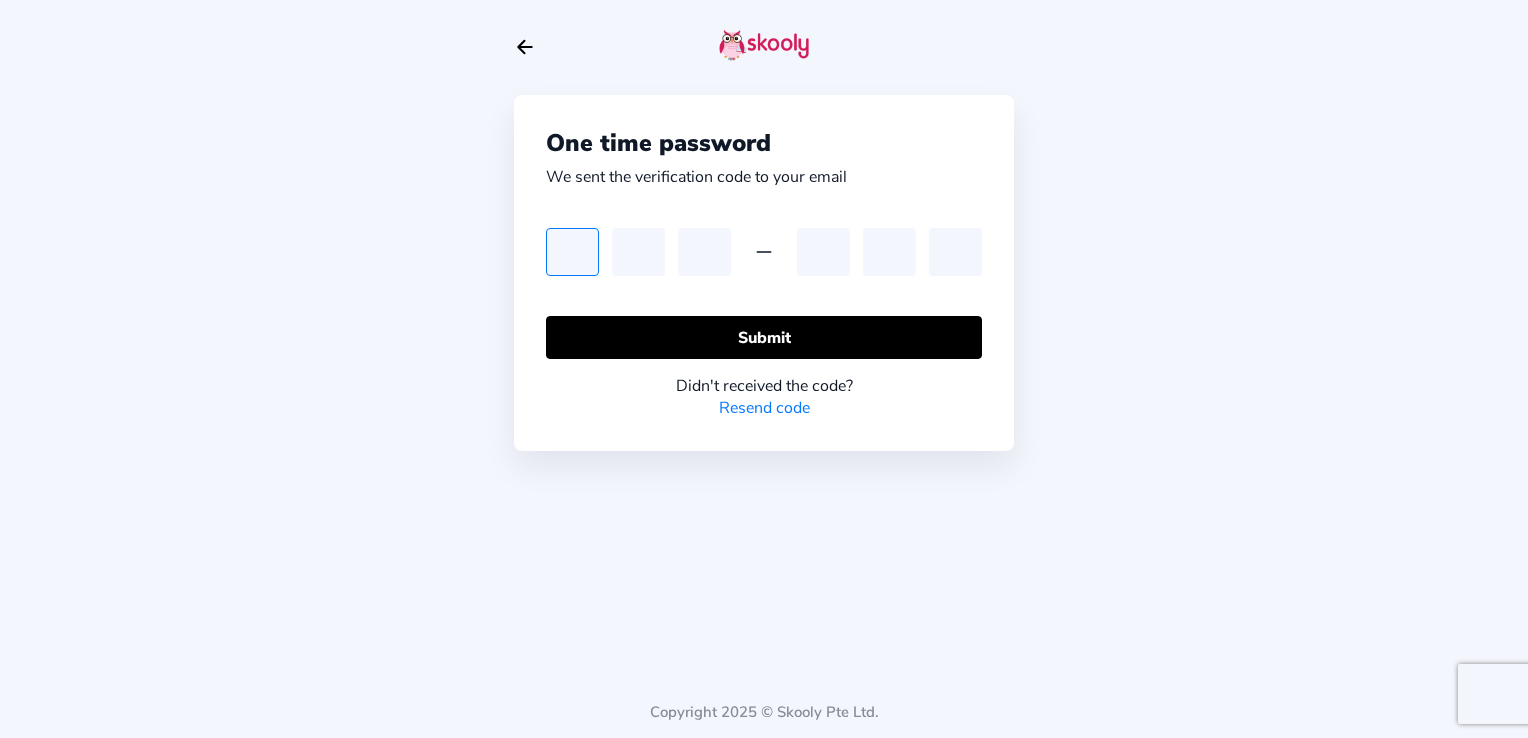 type on "6" 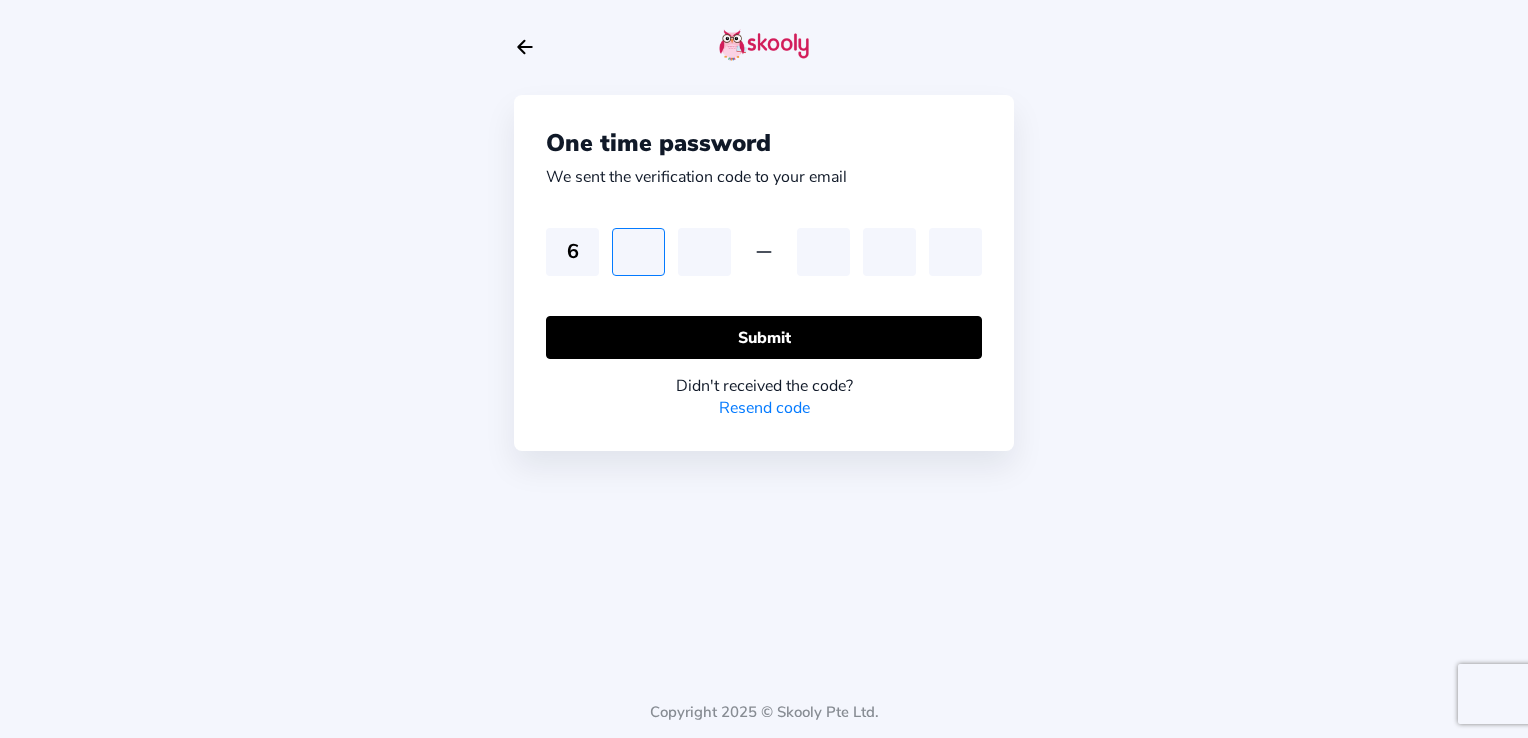 type on "1" 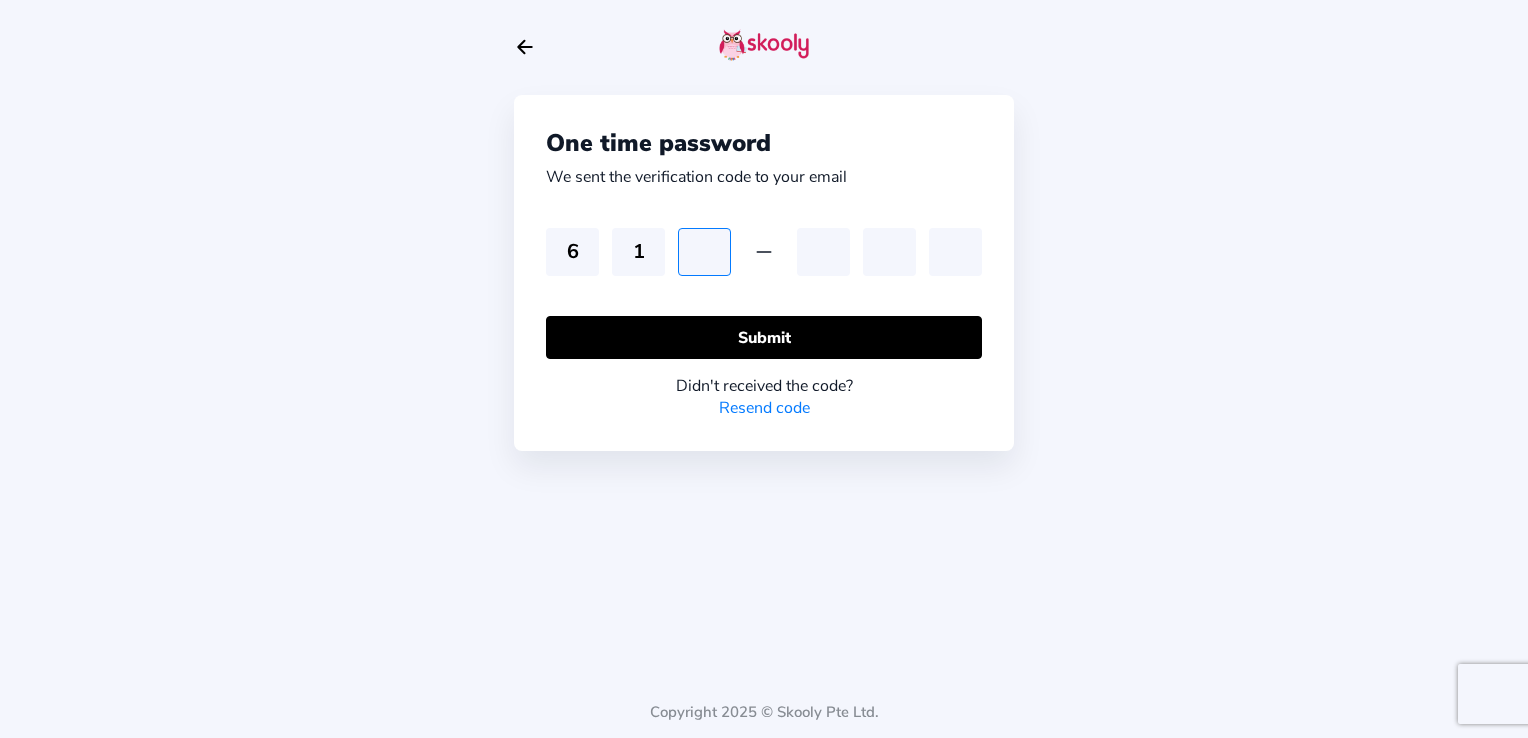 type on "4" 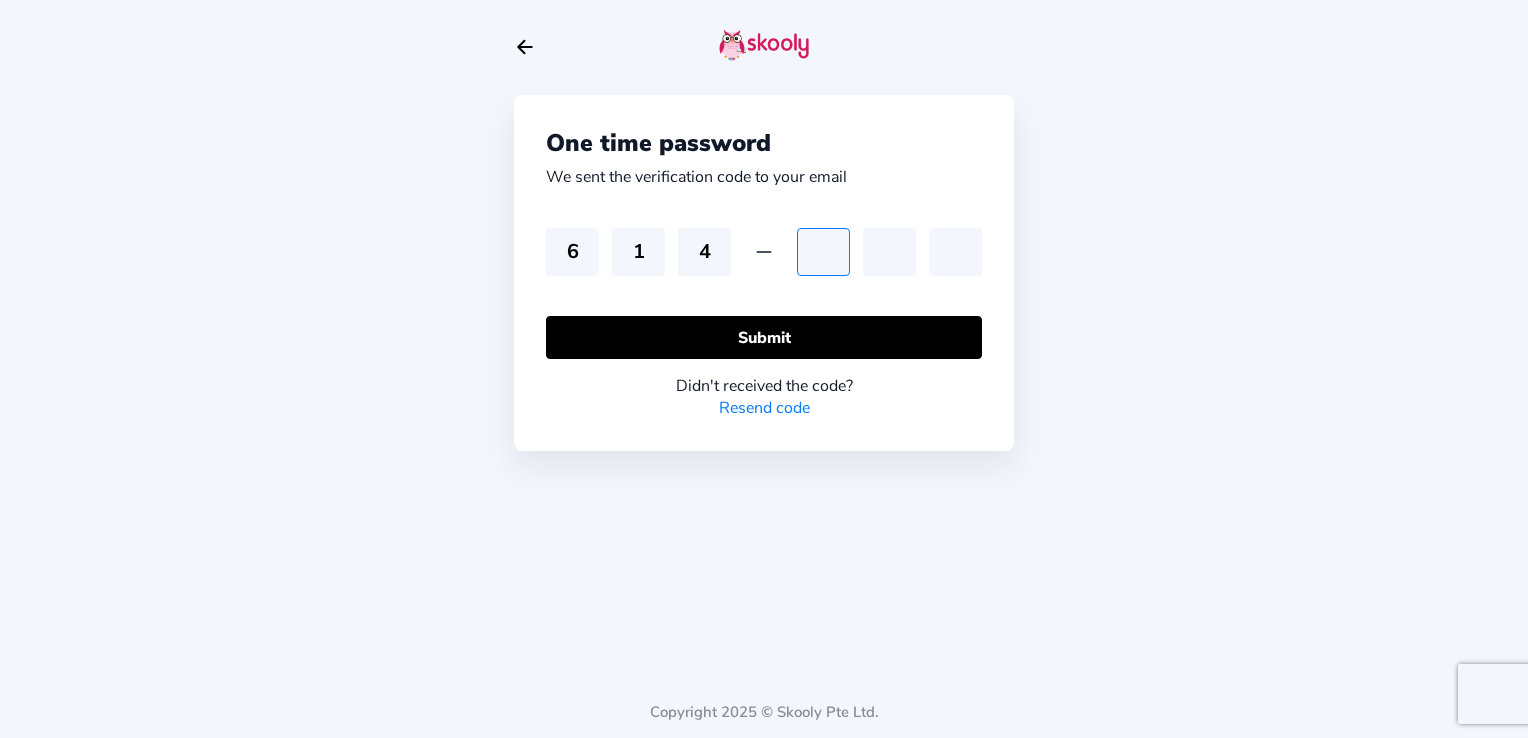 type on "4" 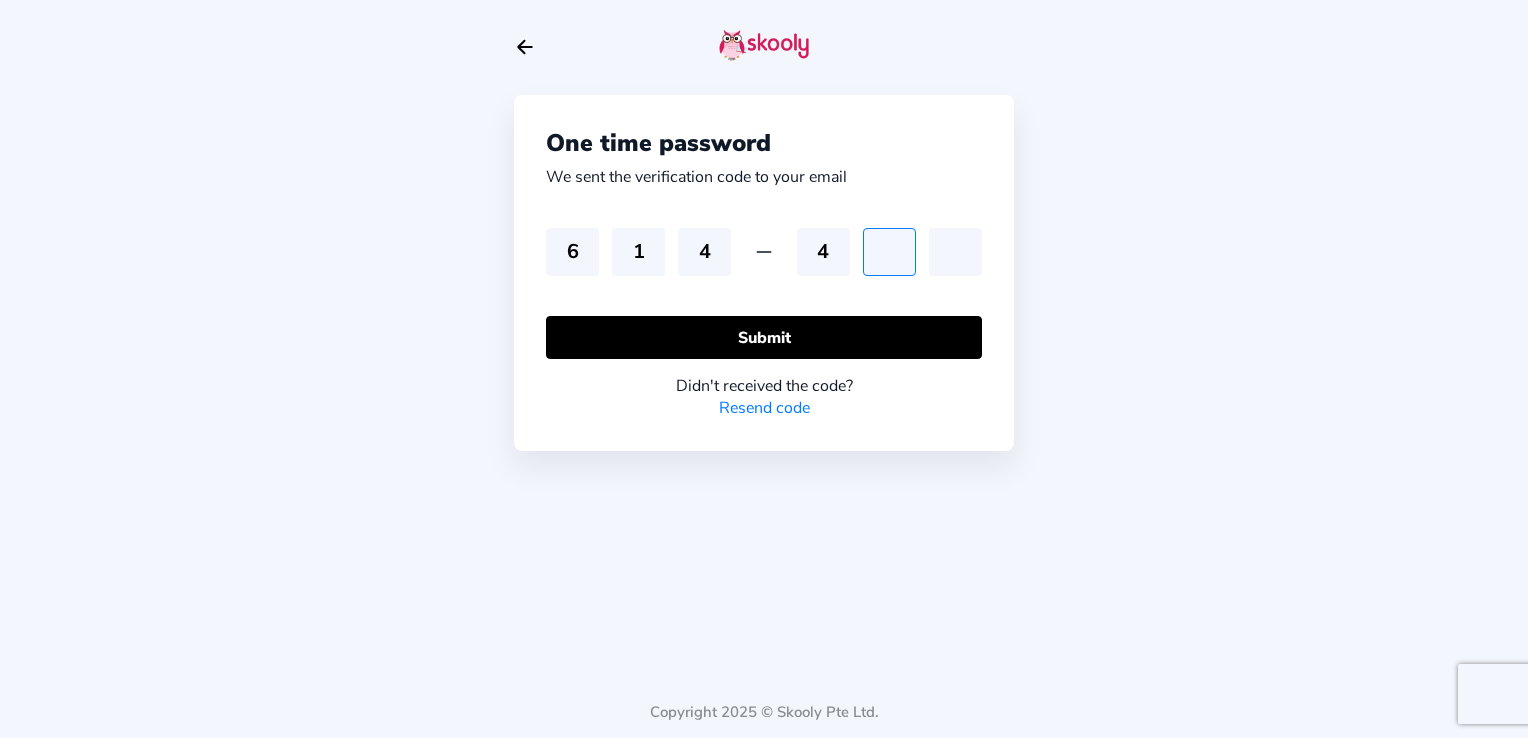 type on "0" 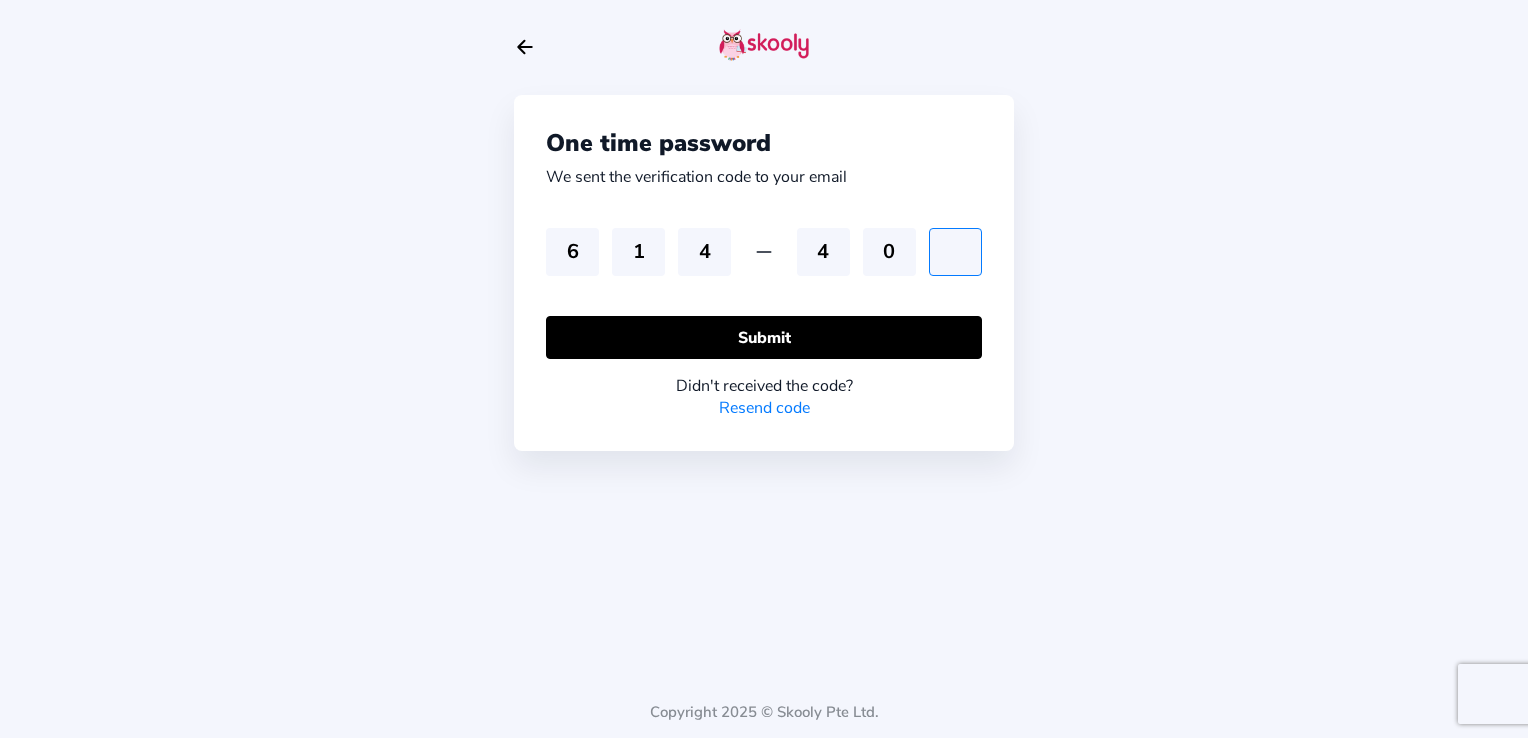 type on "2" 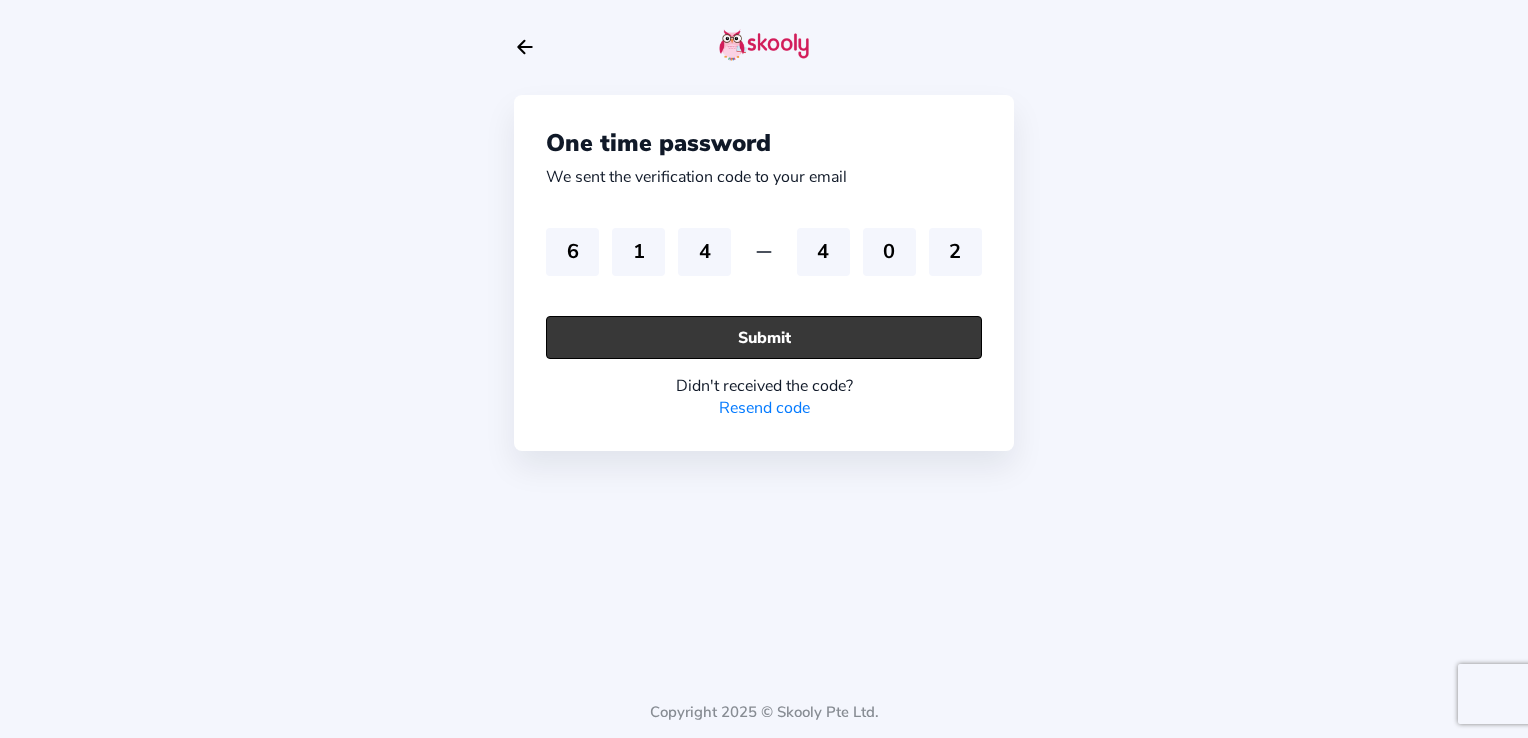 click on "Submit" 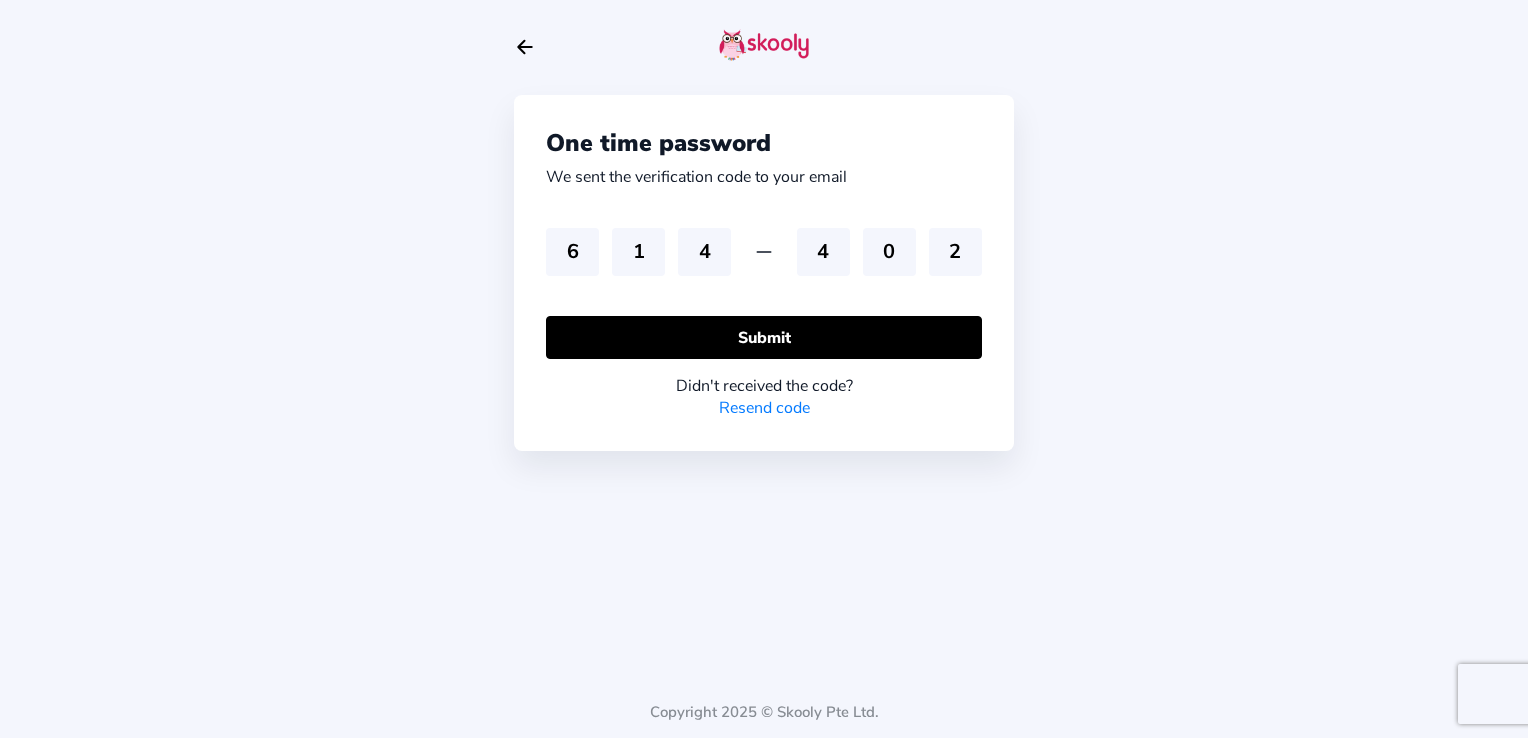 click on "Resend code" 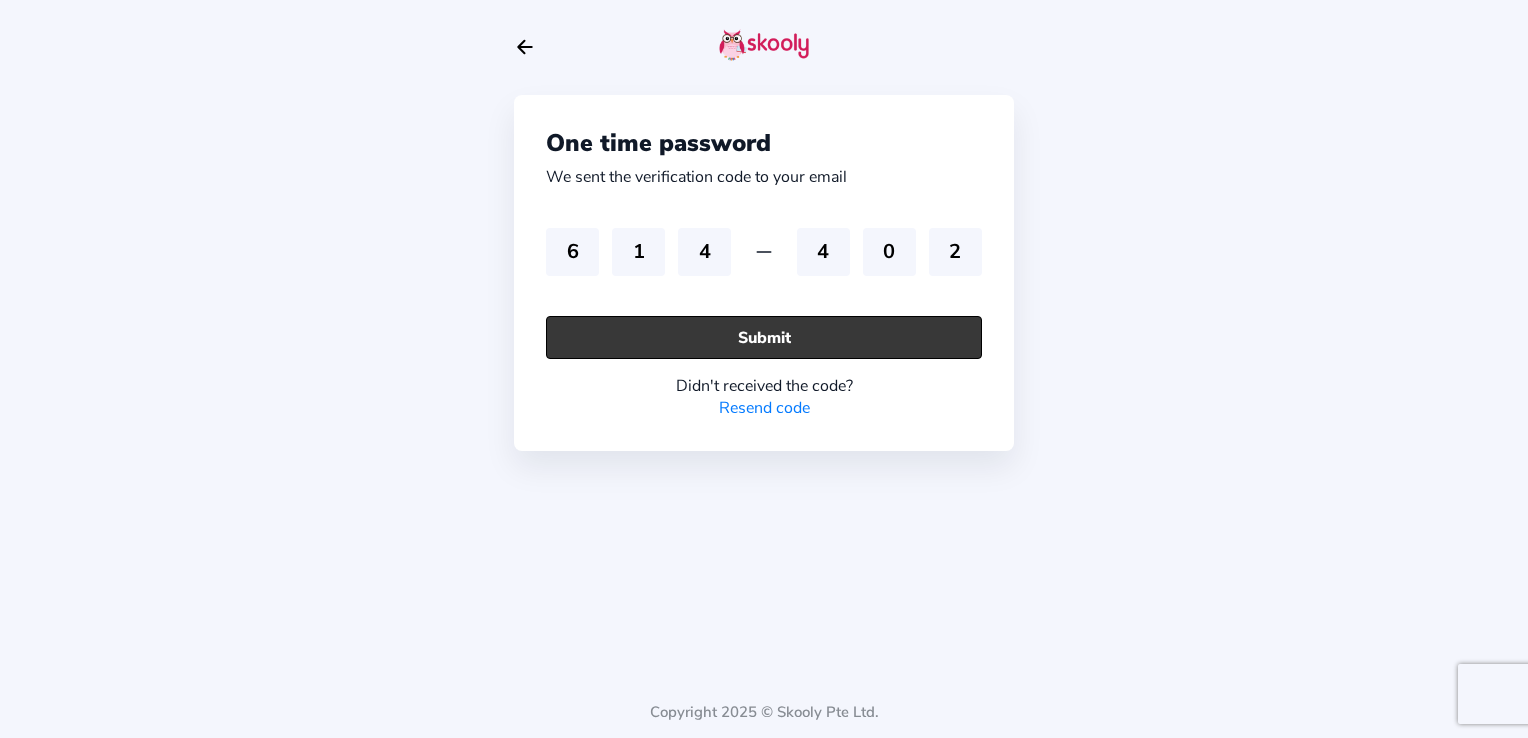 click on "Submit" 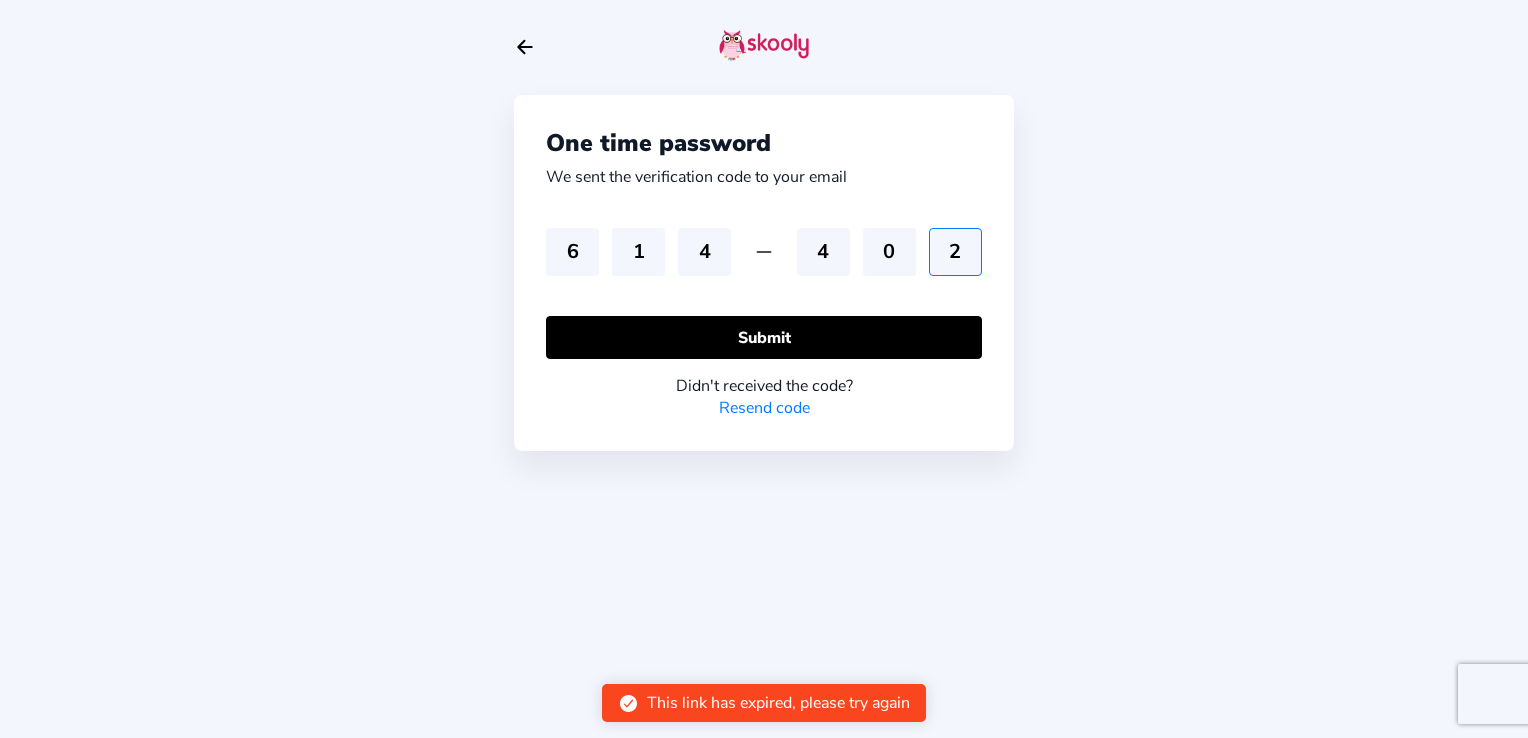 click on "2" 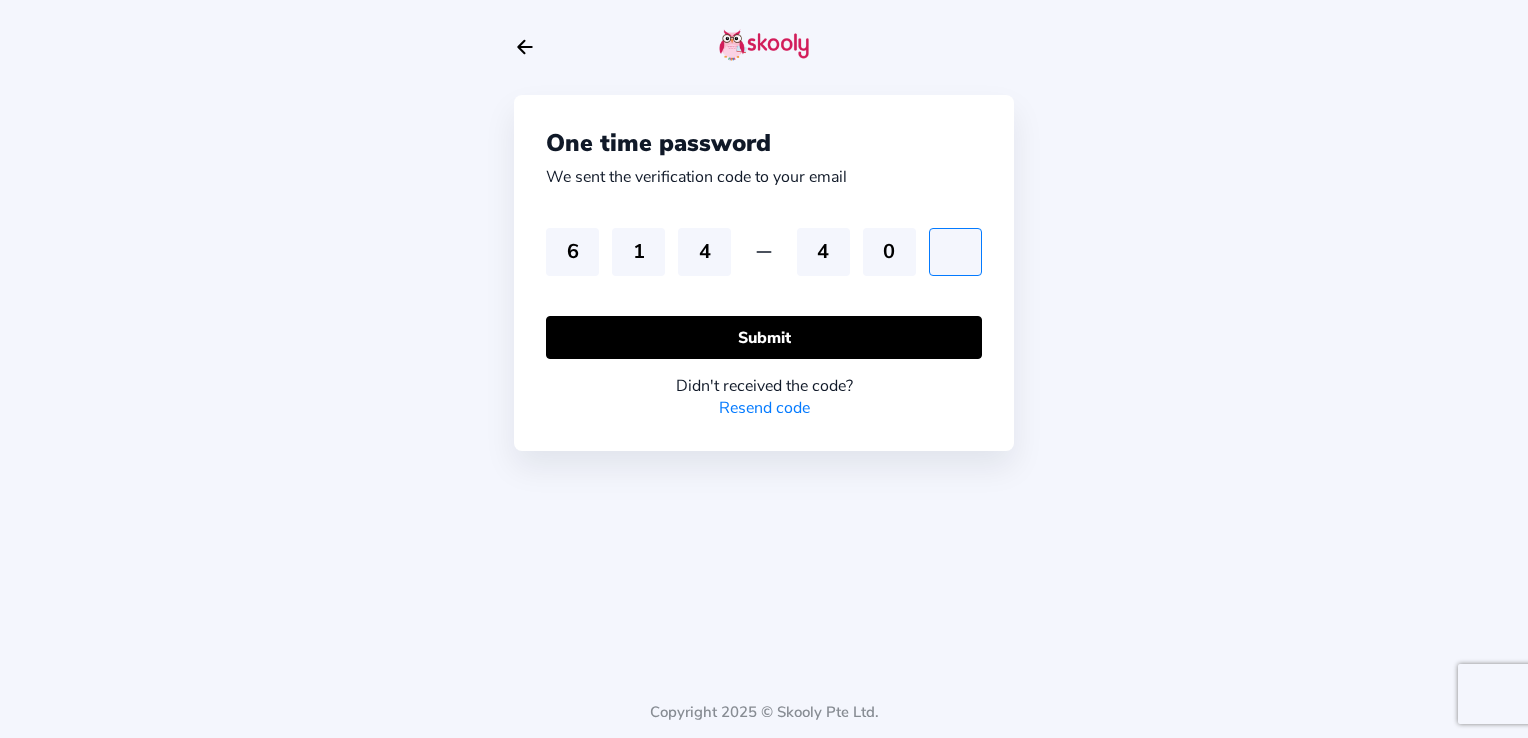 type 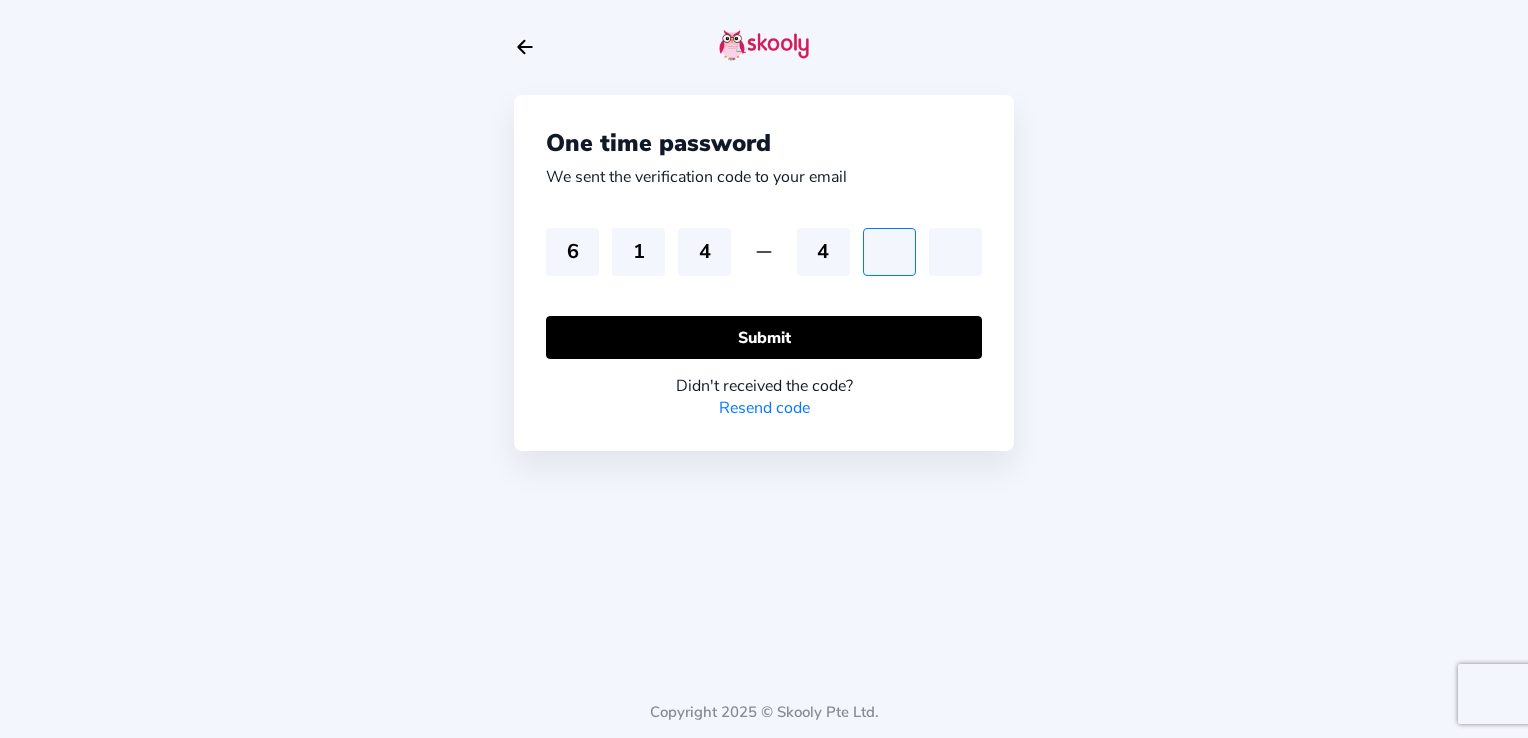 type 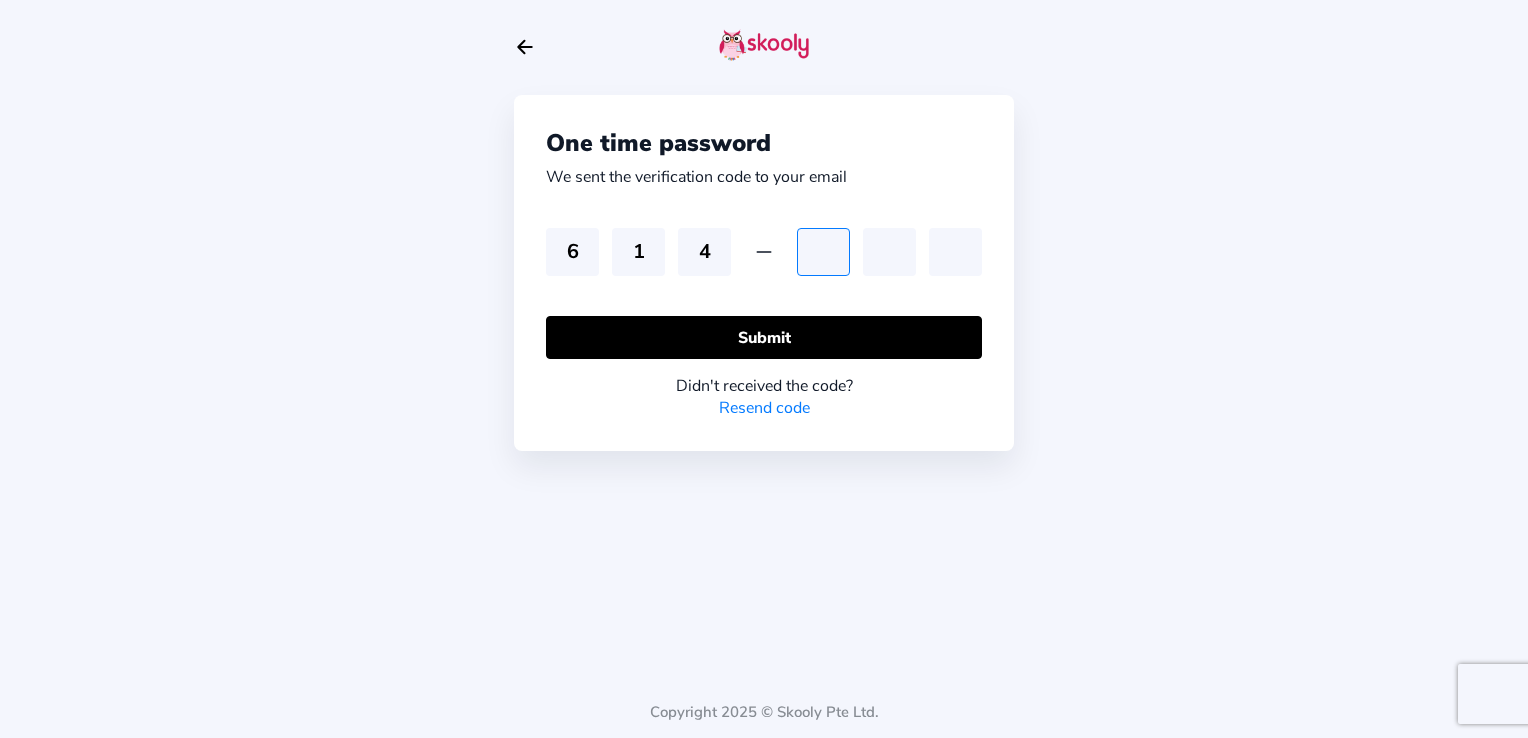 type 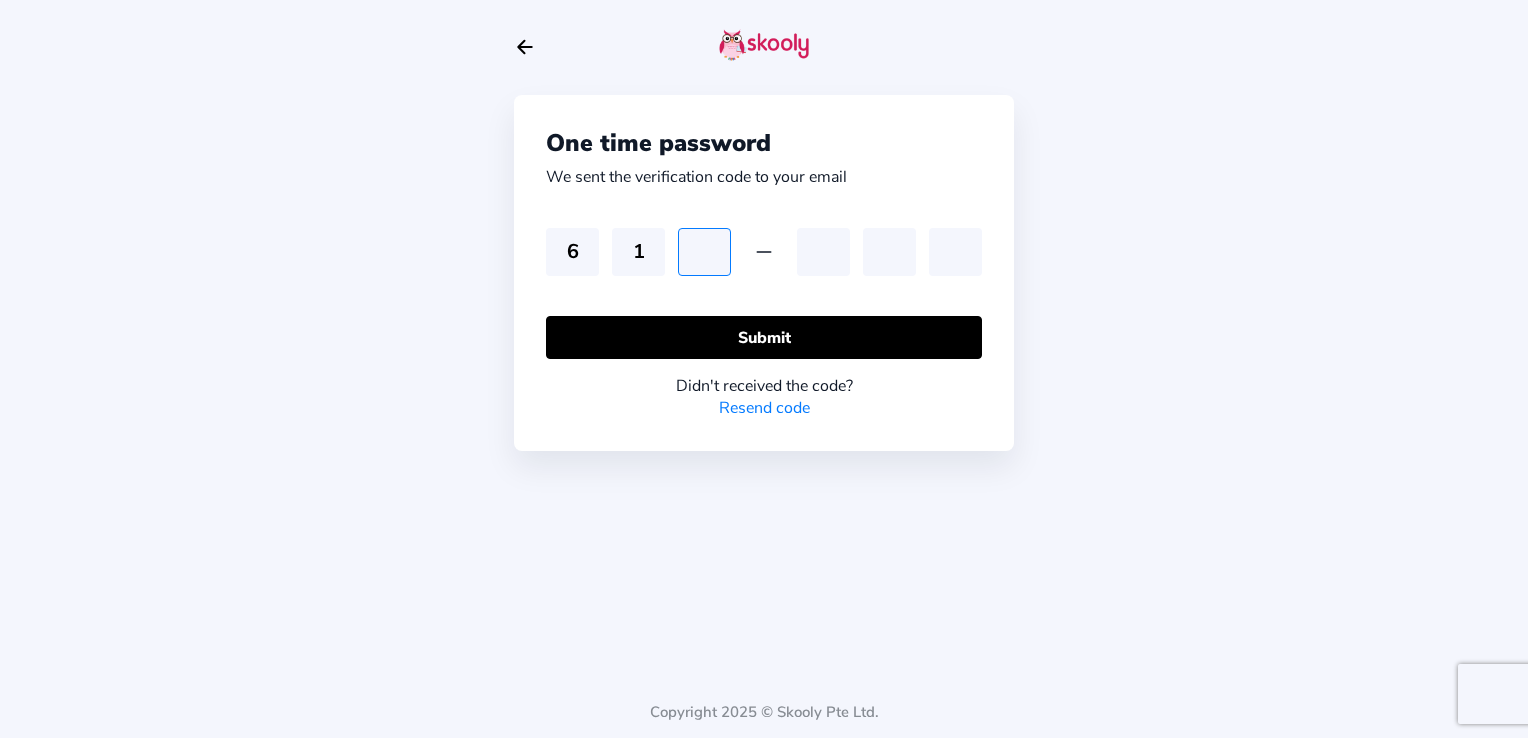 type 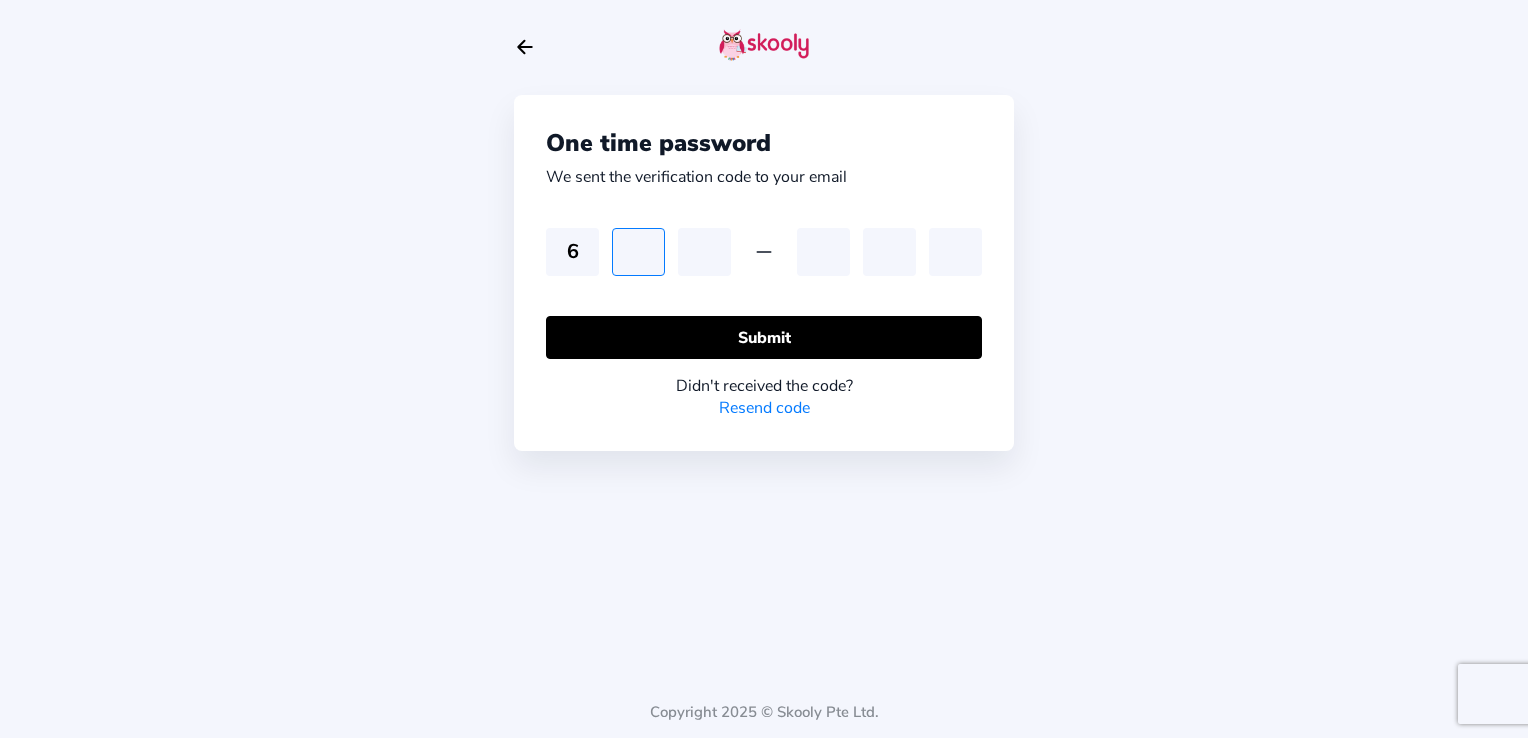 type 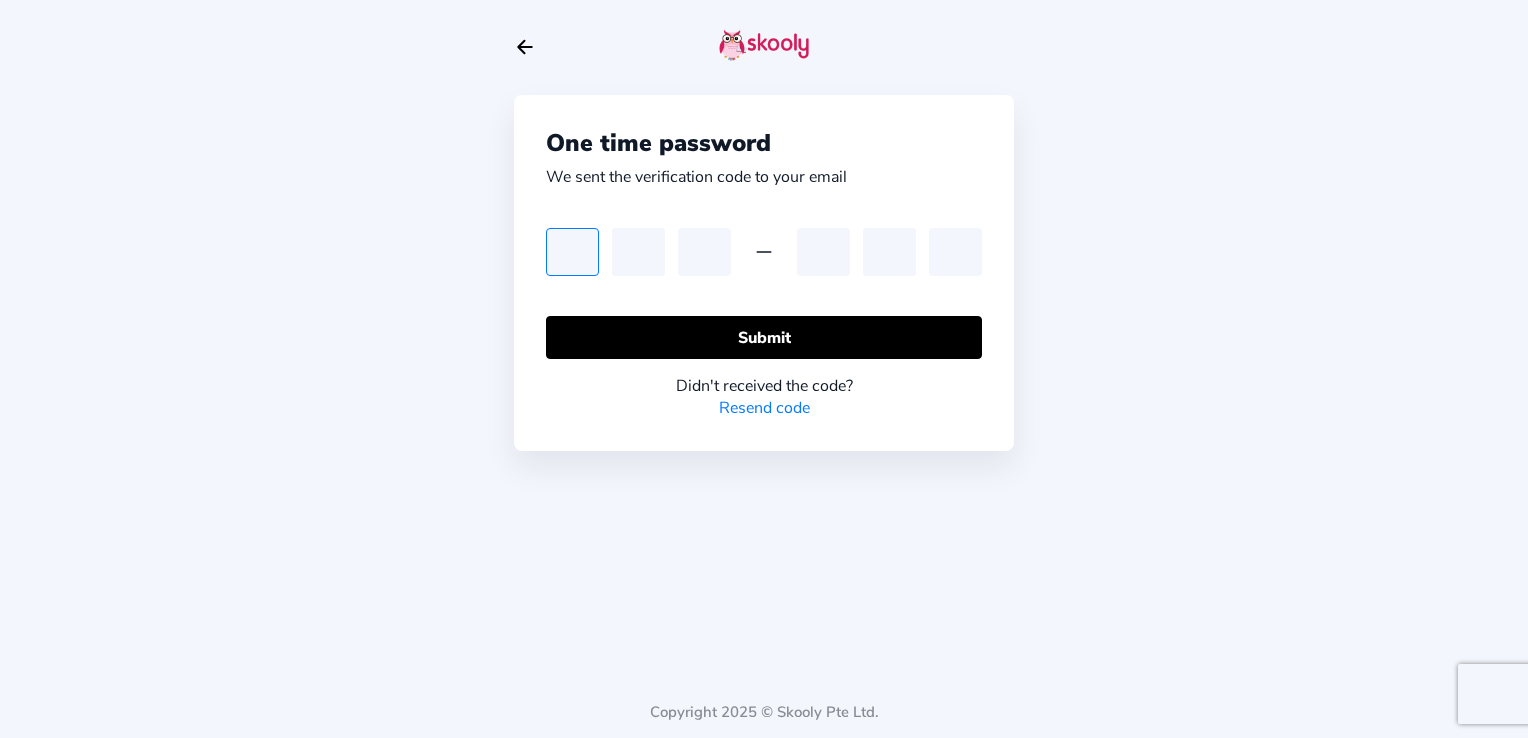 type 